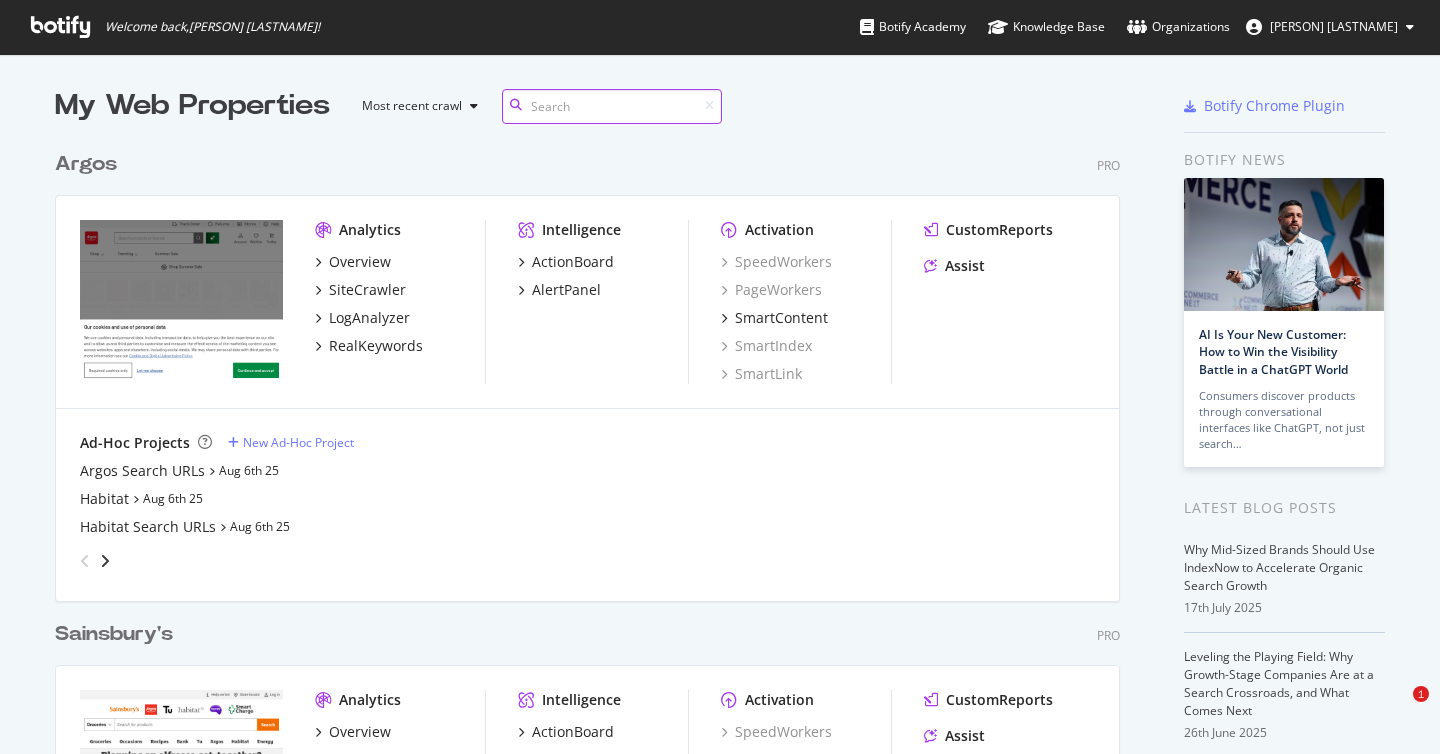 scroll, scrollTop: 0, scrollLeft: 0, axis: both 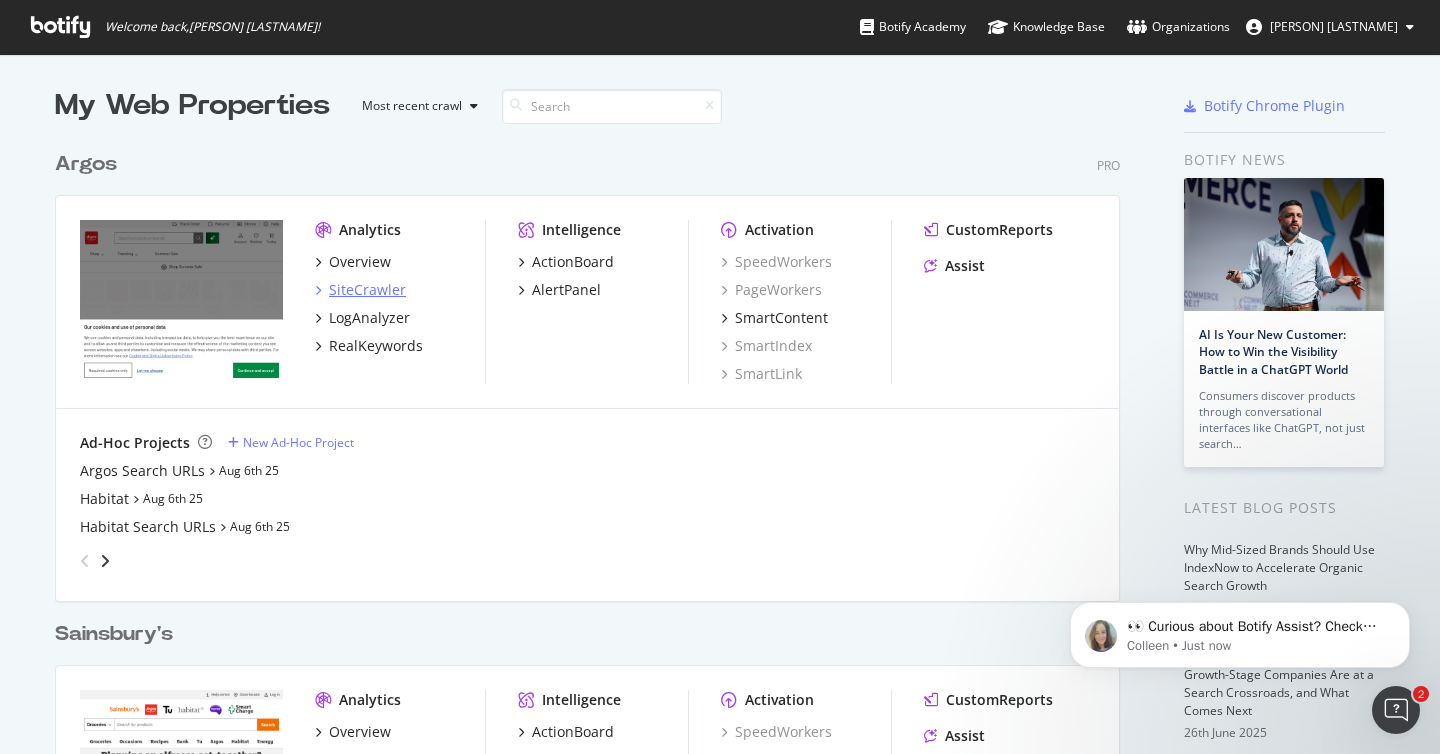 click on "SiteCrawler" at bounding box center [367, 290] 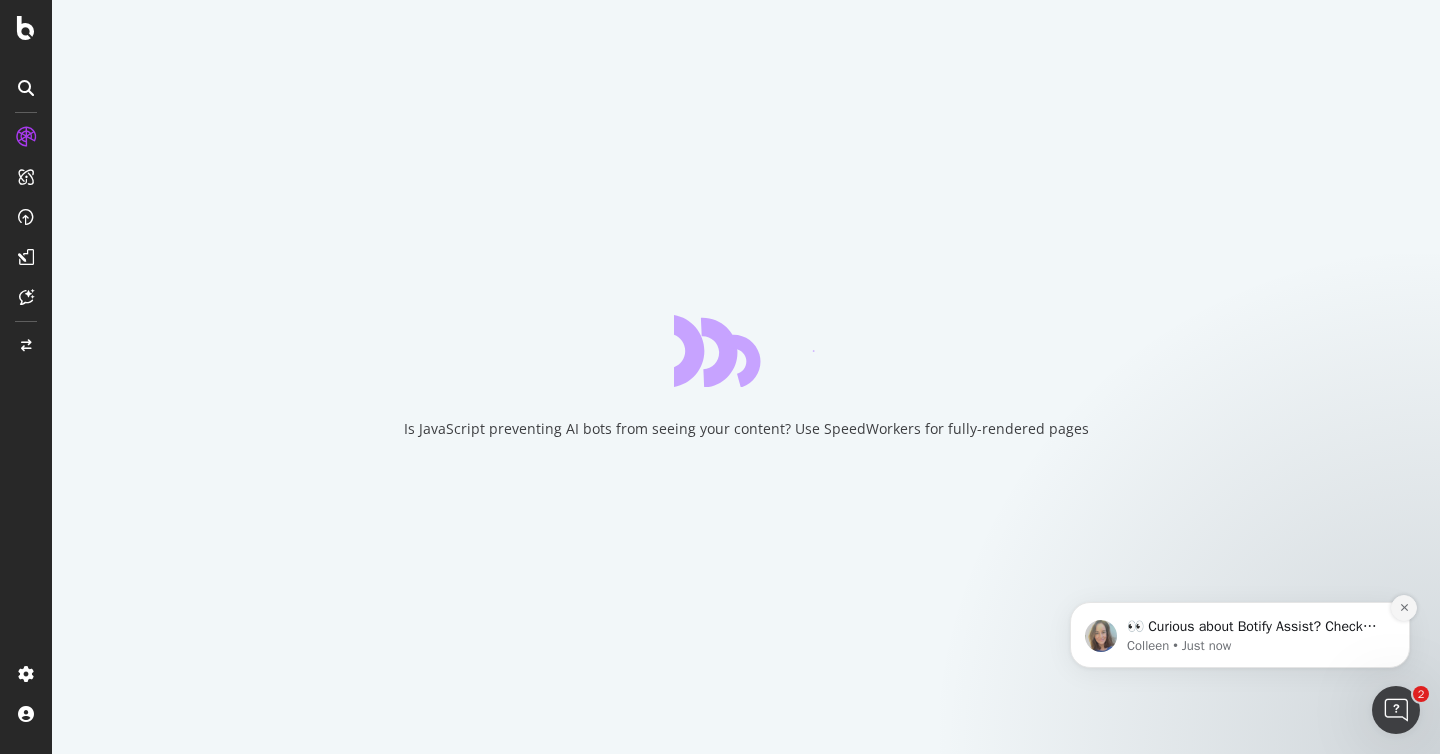 click at bounding box center [1404, 608] 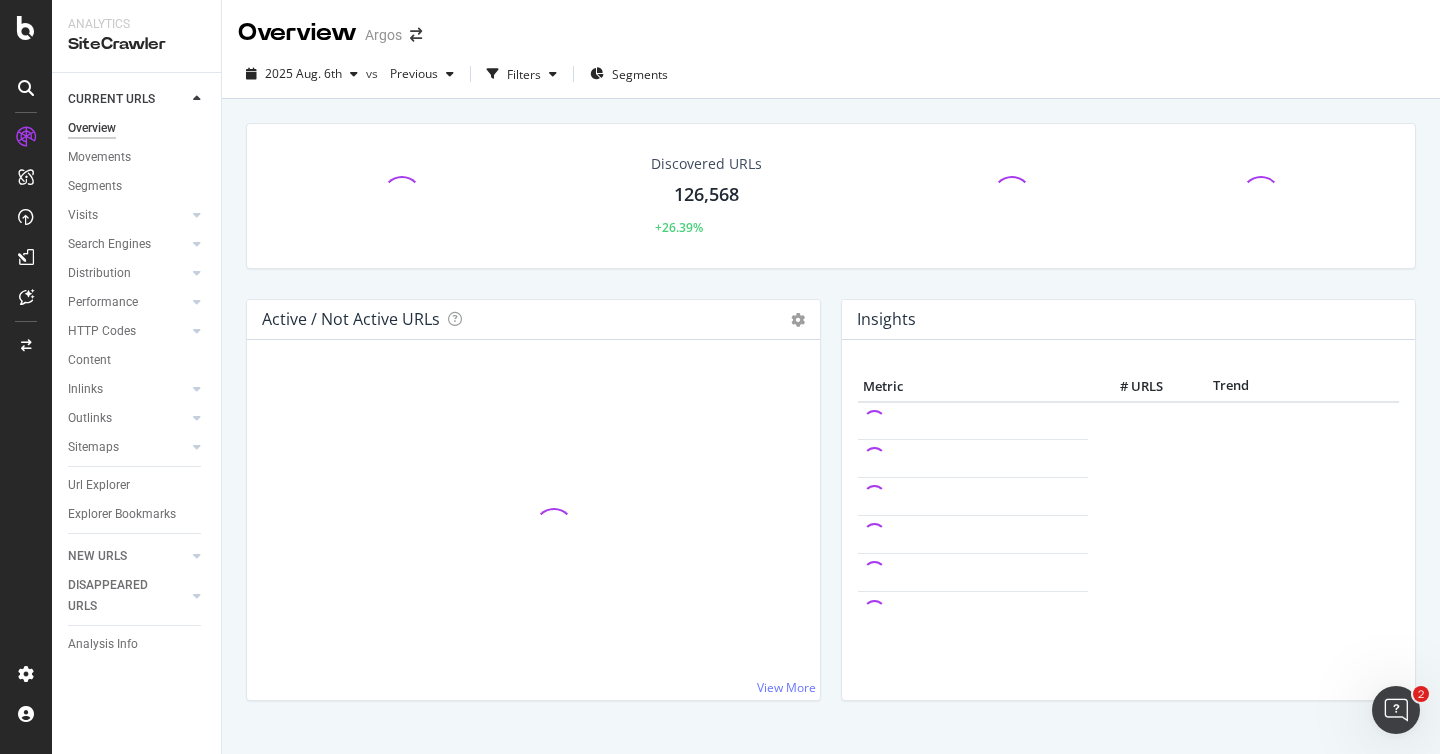 click 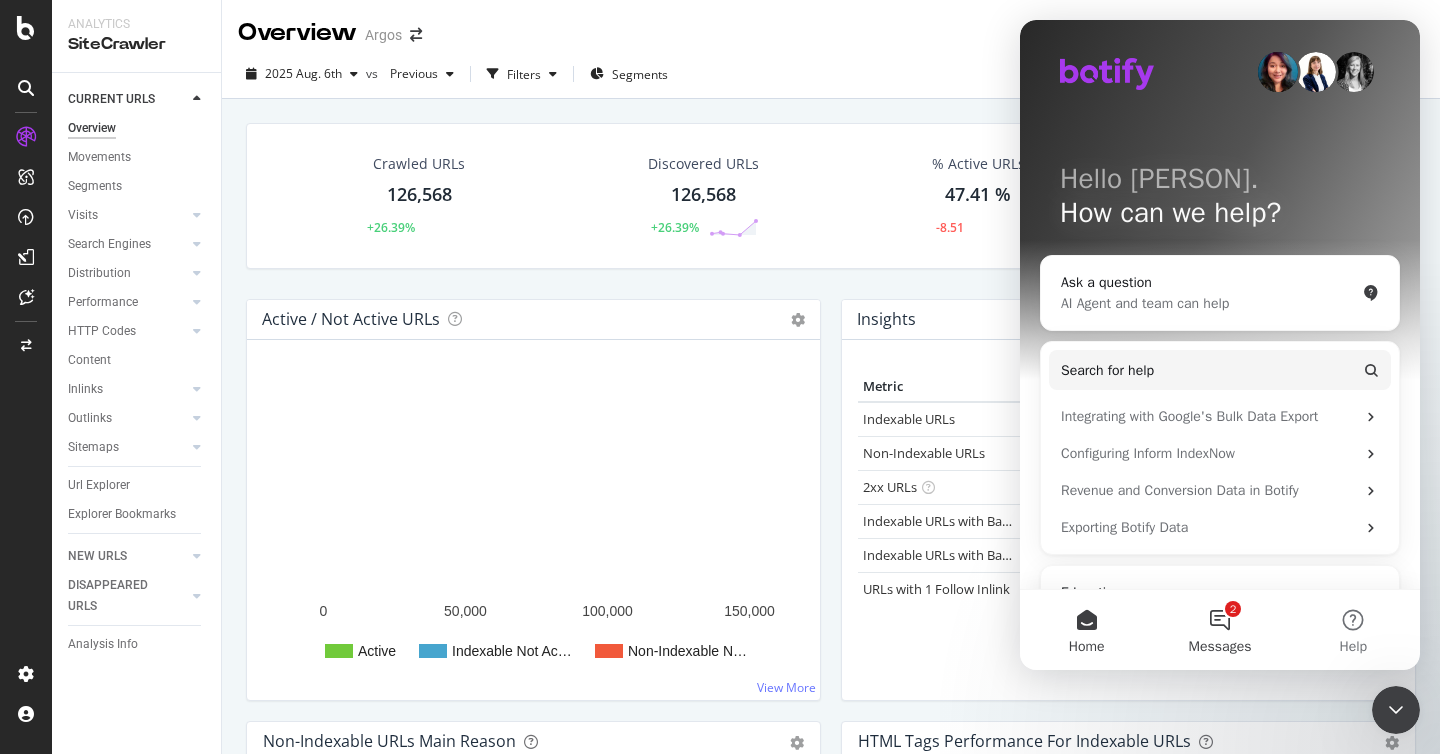 scroll, scrollTop: 0, scrollLeft: 0, axis: both 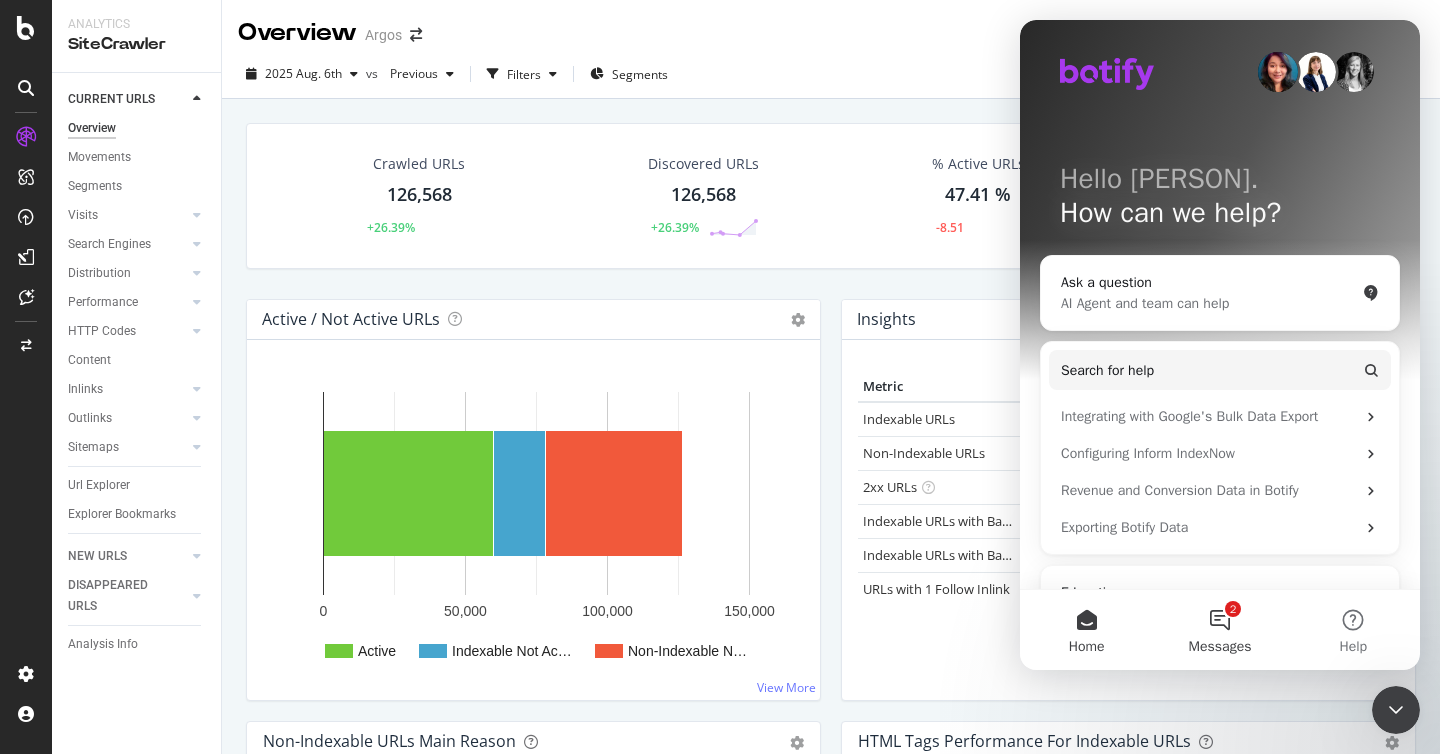 click on "2 Messages" at bounding box center (1219, 630) 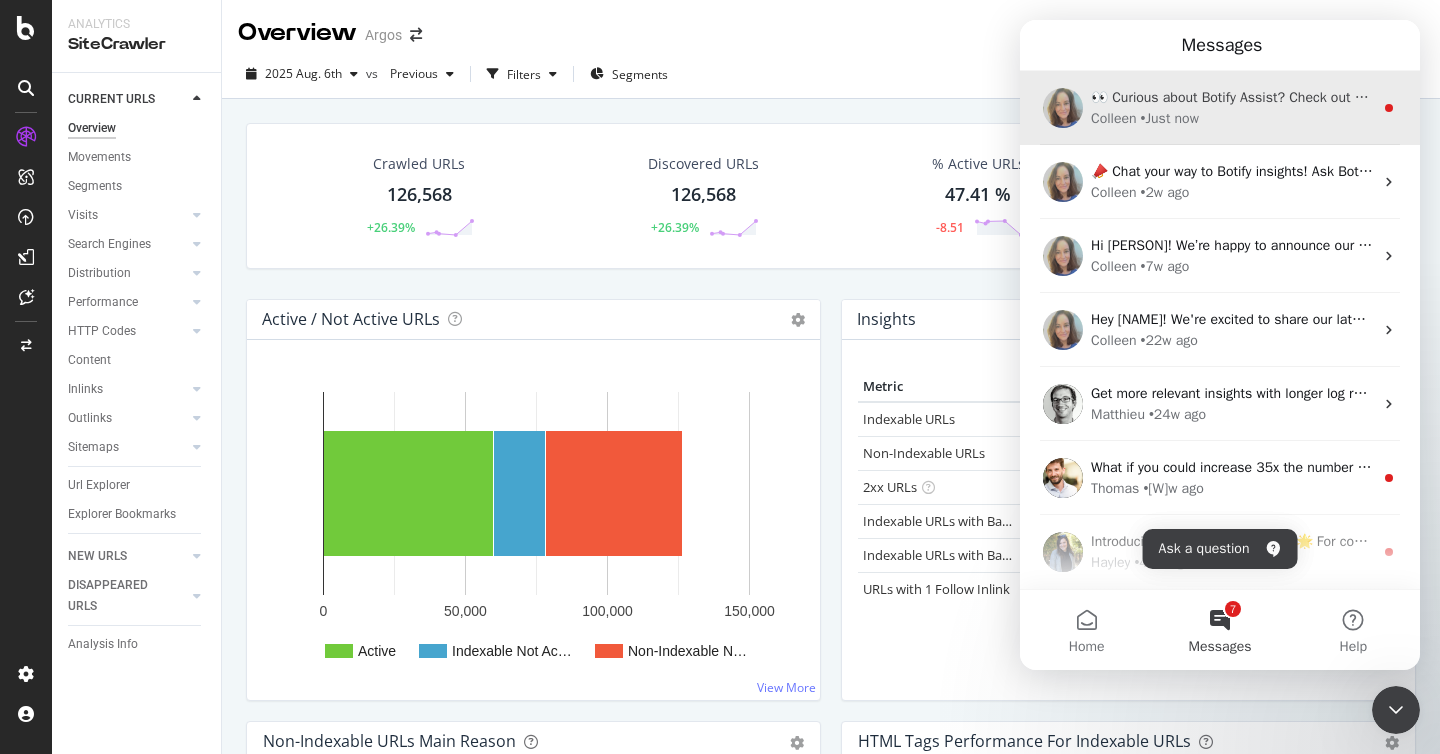 click on "👀 Curious about Botify Assist? Check out these use cases to explore what Assist can do! [PERSON] •  Just now" at bounding box center (1220, 108) 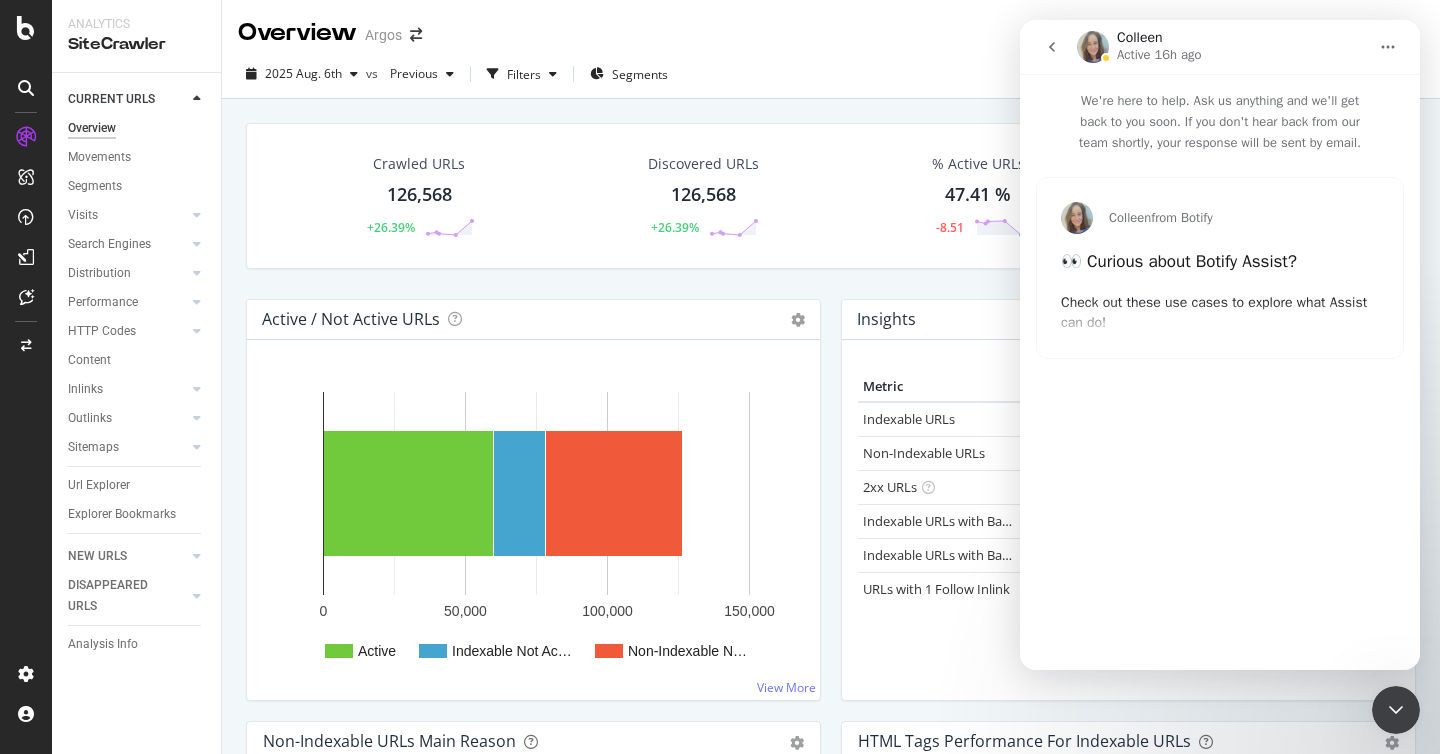 type on "17279" 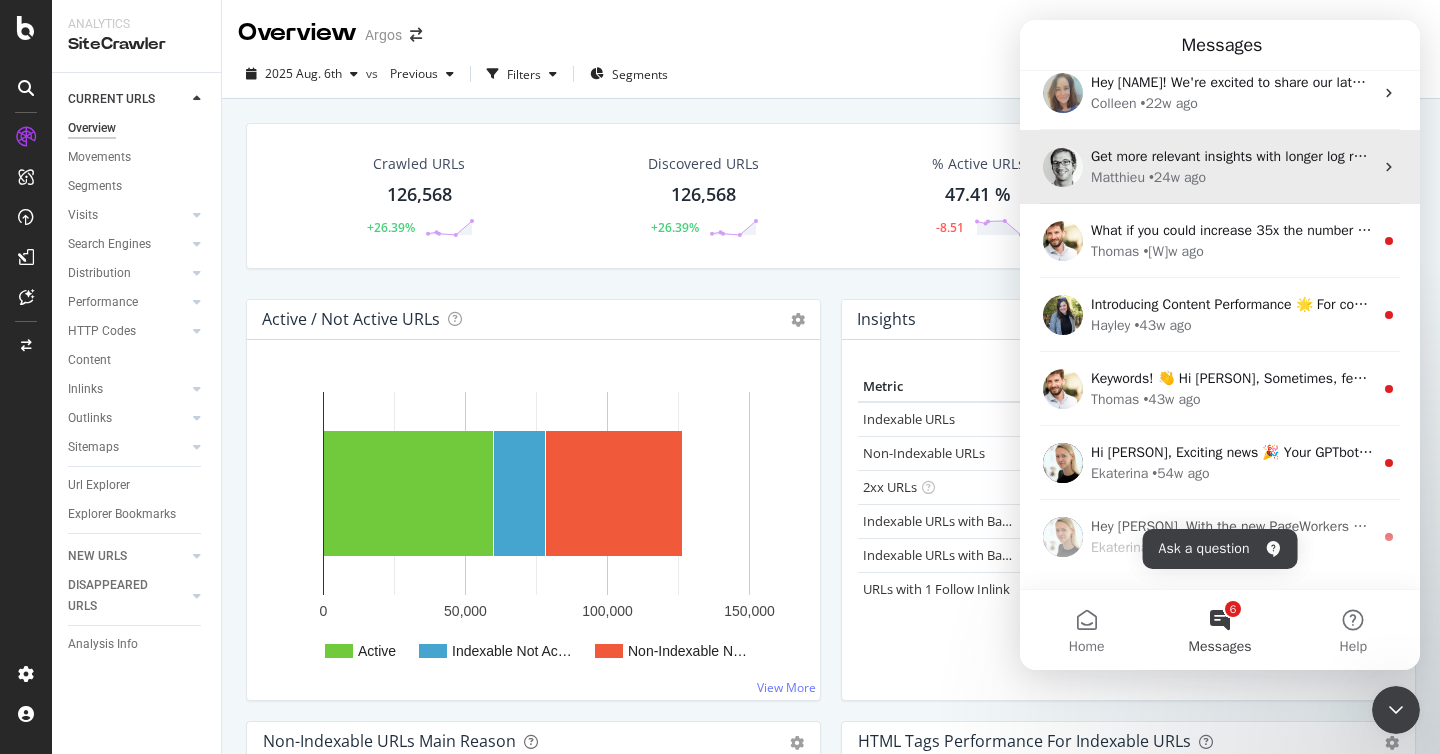 scroll, scrollTop: 302, scrollLeft: 0, axis: vertical 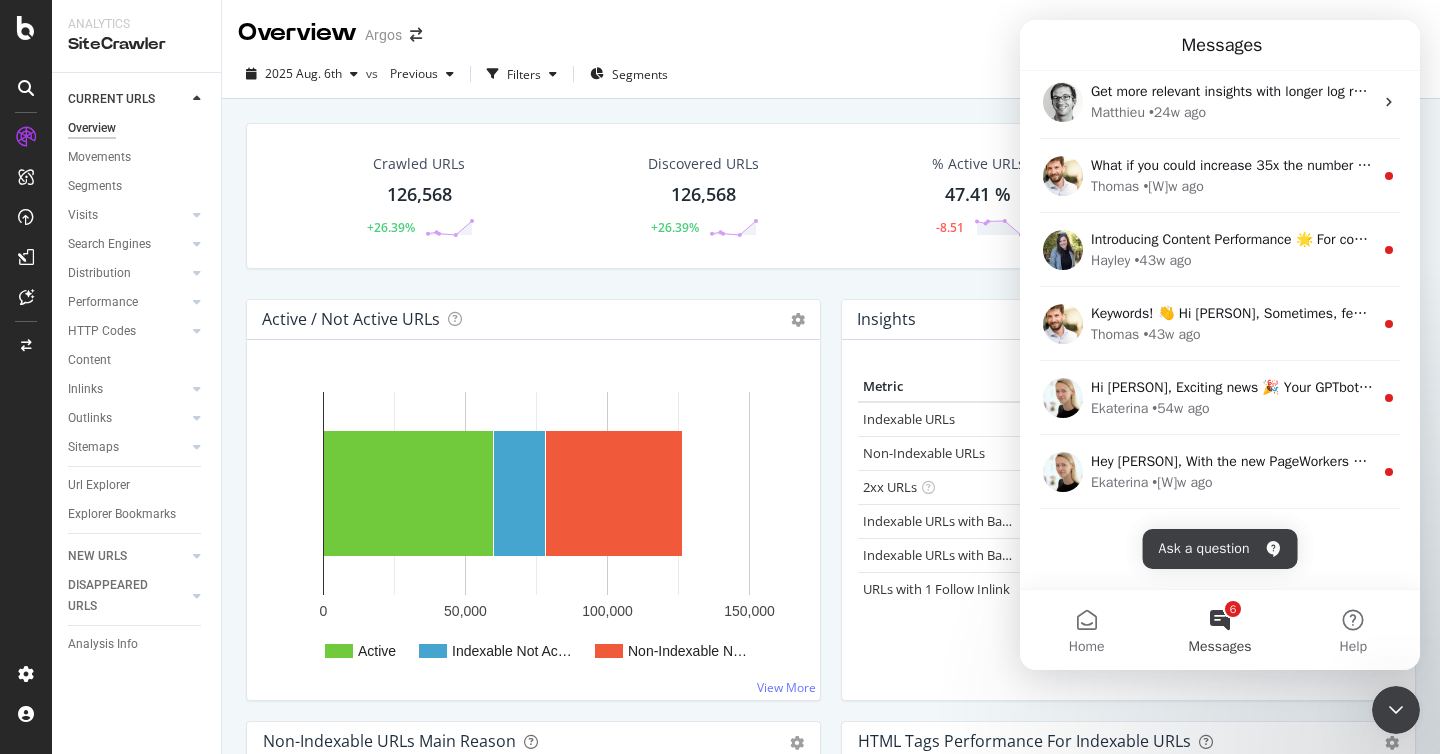 click on "Overview Argos" at bounding box center [831, 25] 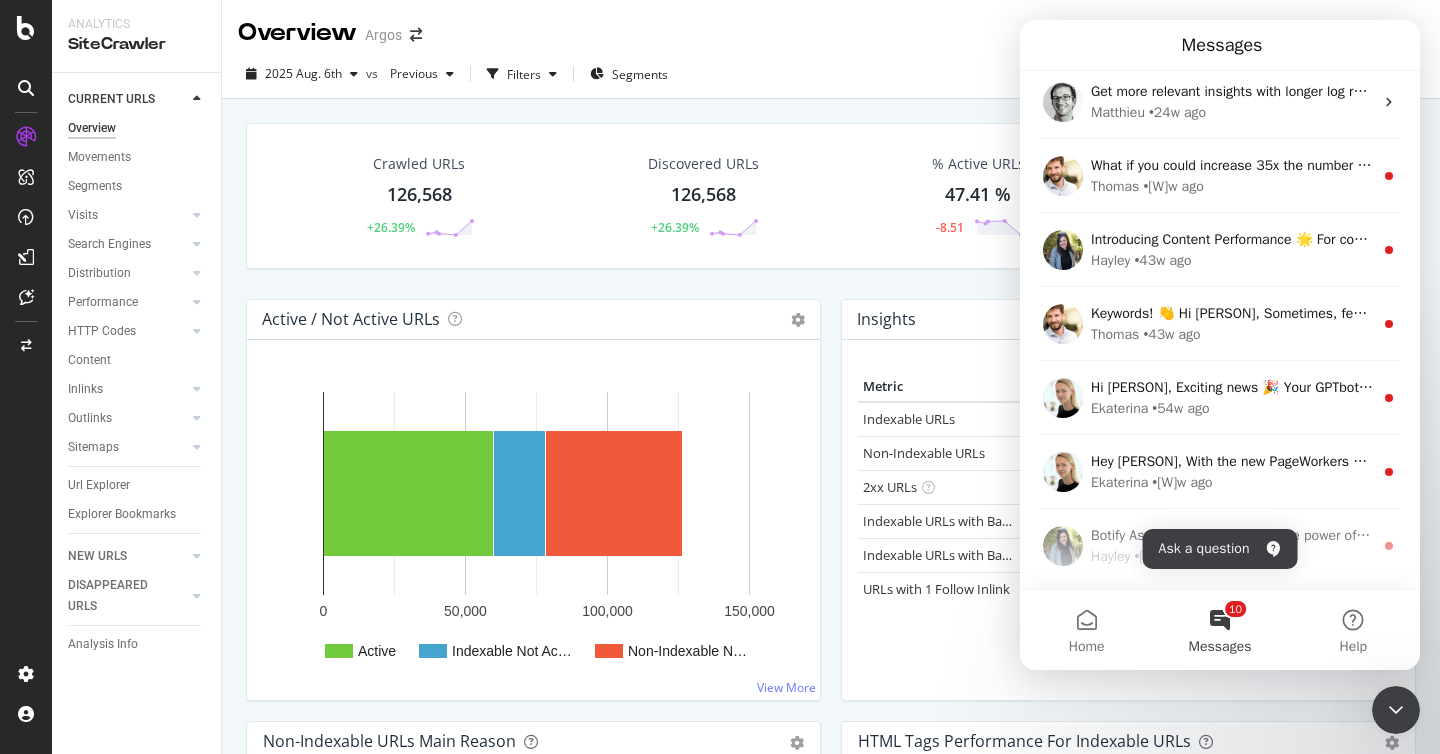 click 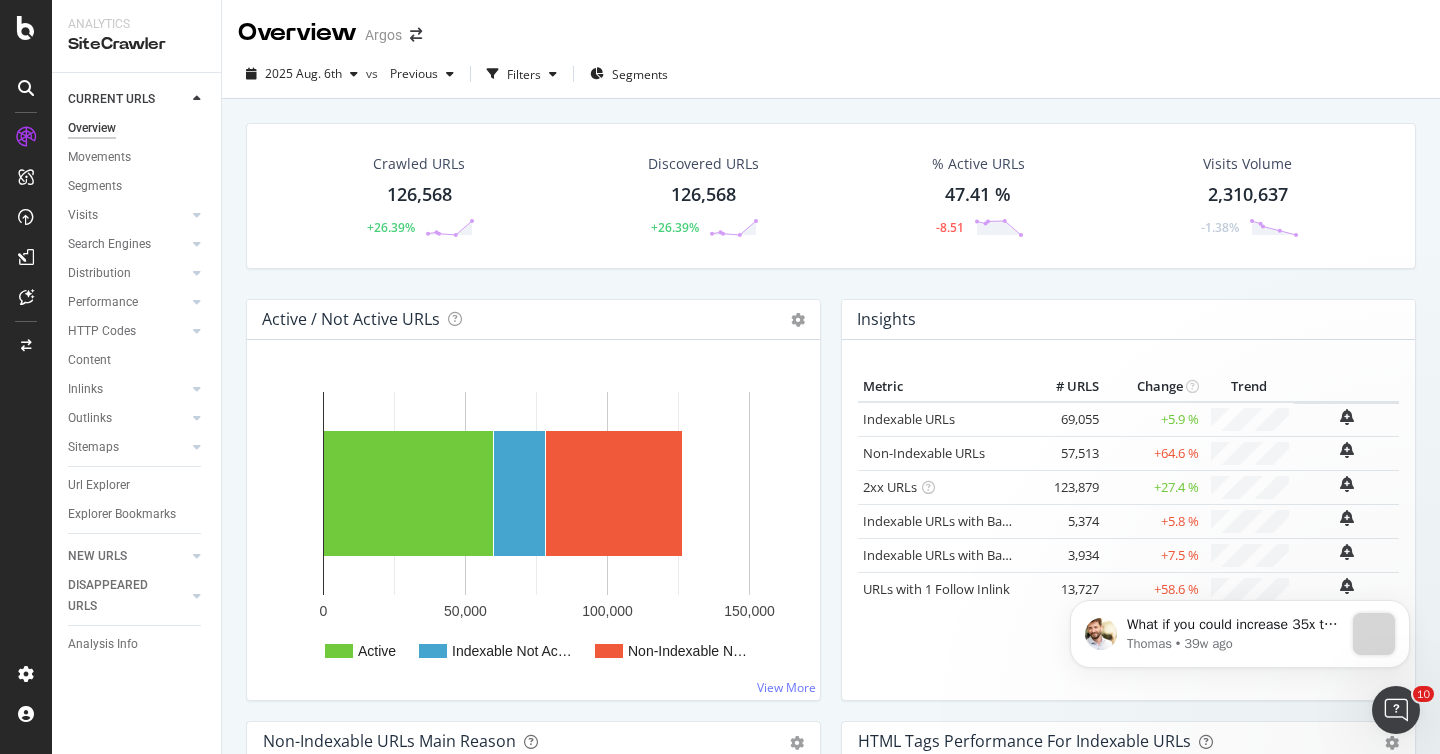 scroll, scrollTop: 0, scrollLeft: 0, axis: both 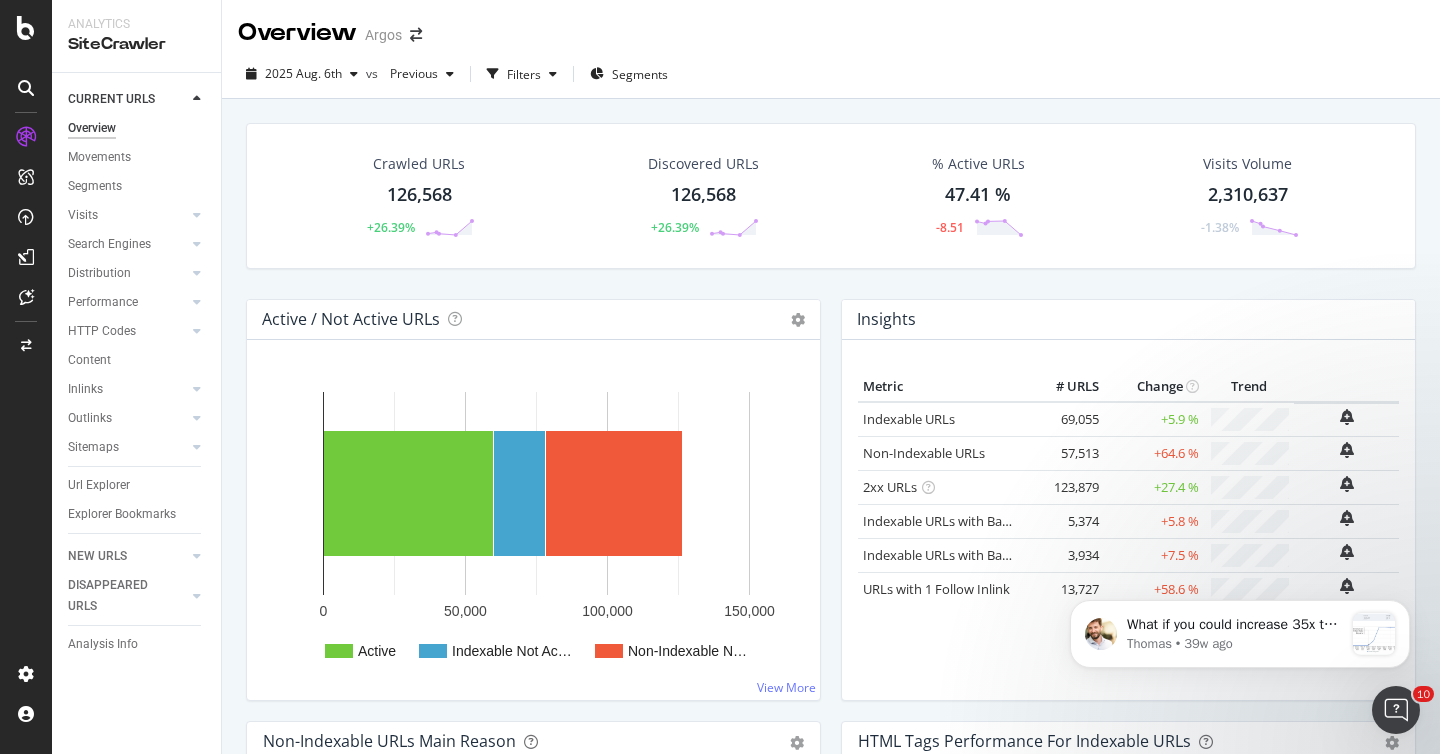click on "126,568" at bounding box center (419, 195) 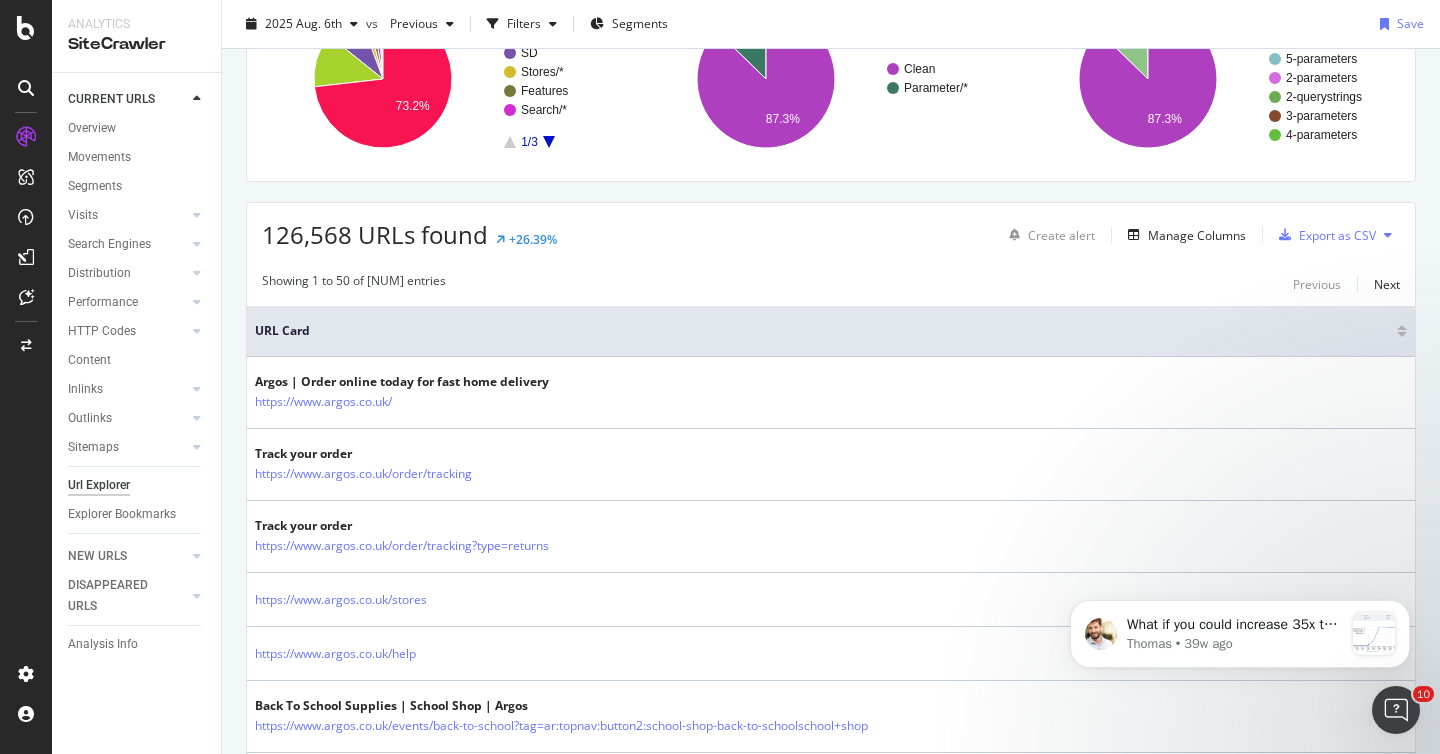 scroll, scrollTop: 0, scrollLeft: 0, axis: both 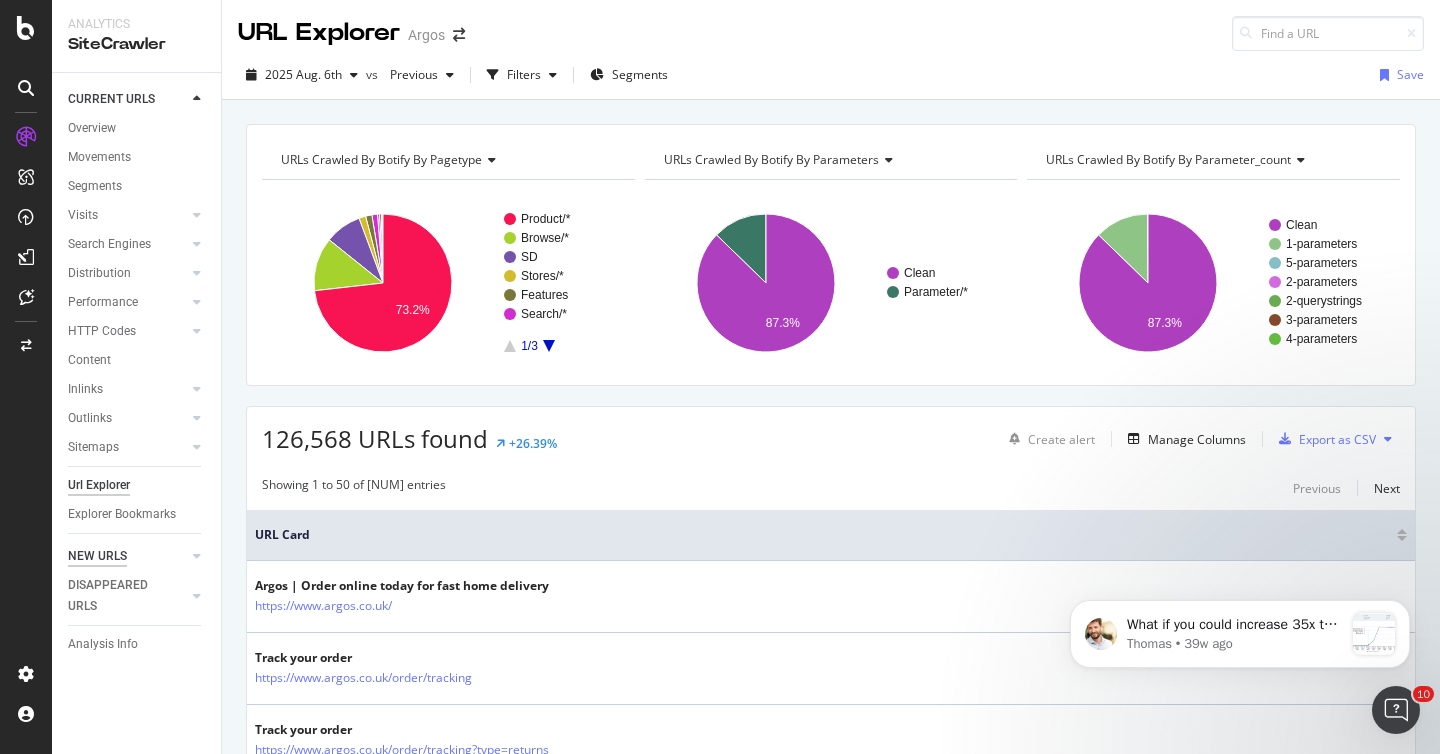 click on "NEW URLS" at bounding box center (97, 556) 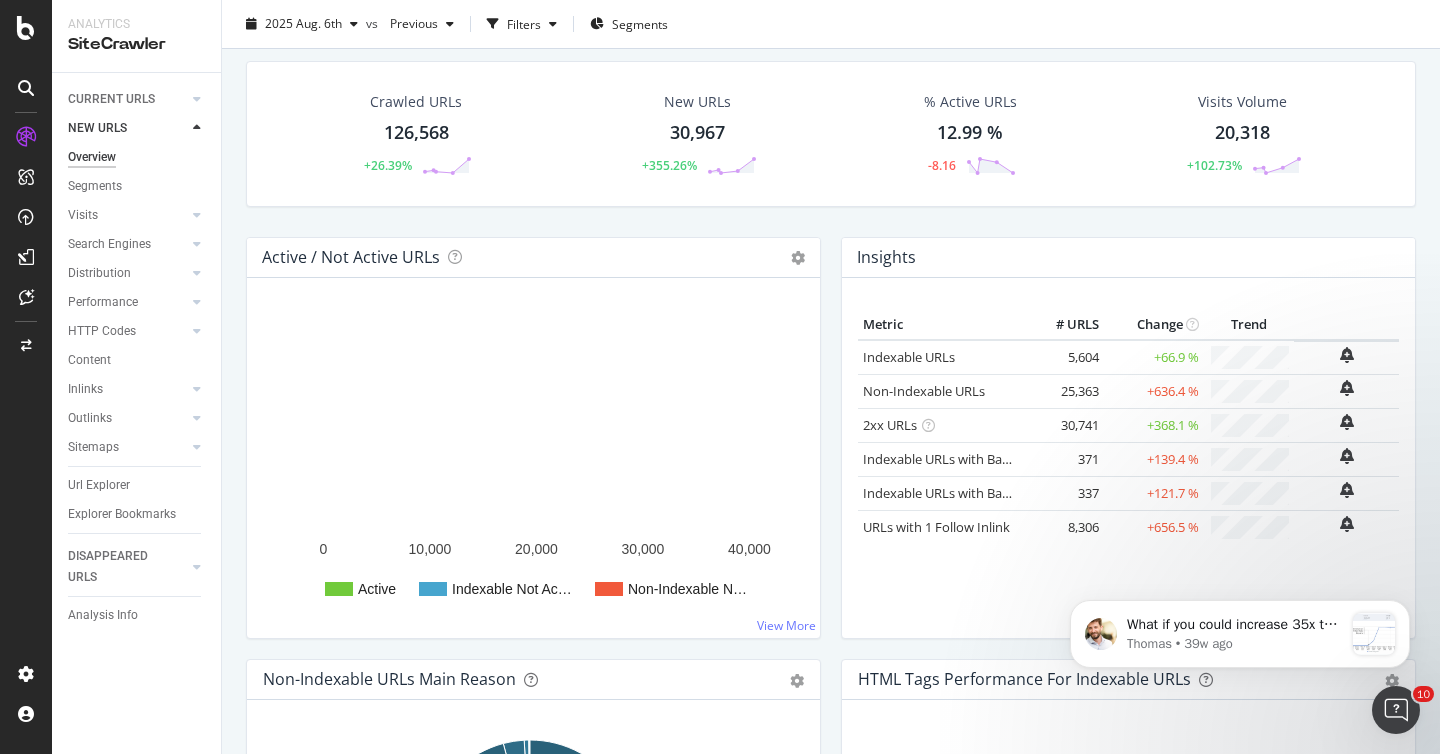 scroll, scrollTop: 0, scrollLeft: 0, axis: both 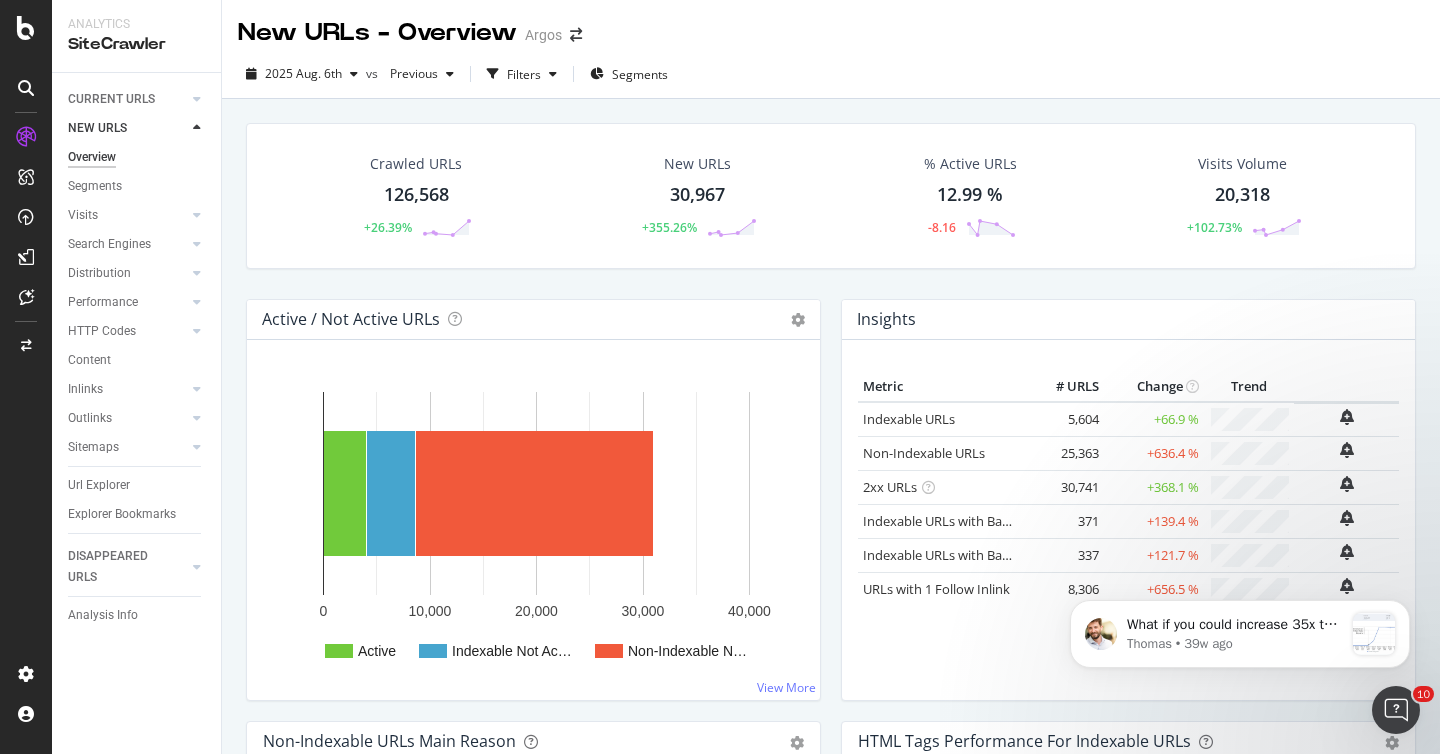 click on "New URLs 30,967 +355.26%" at bounding box center [697, 196] 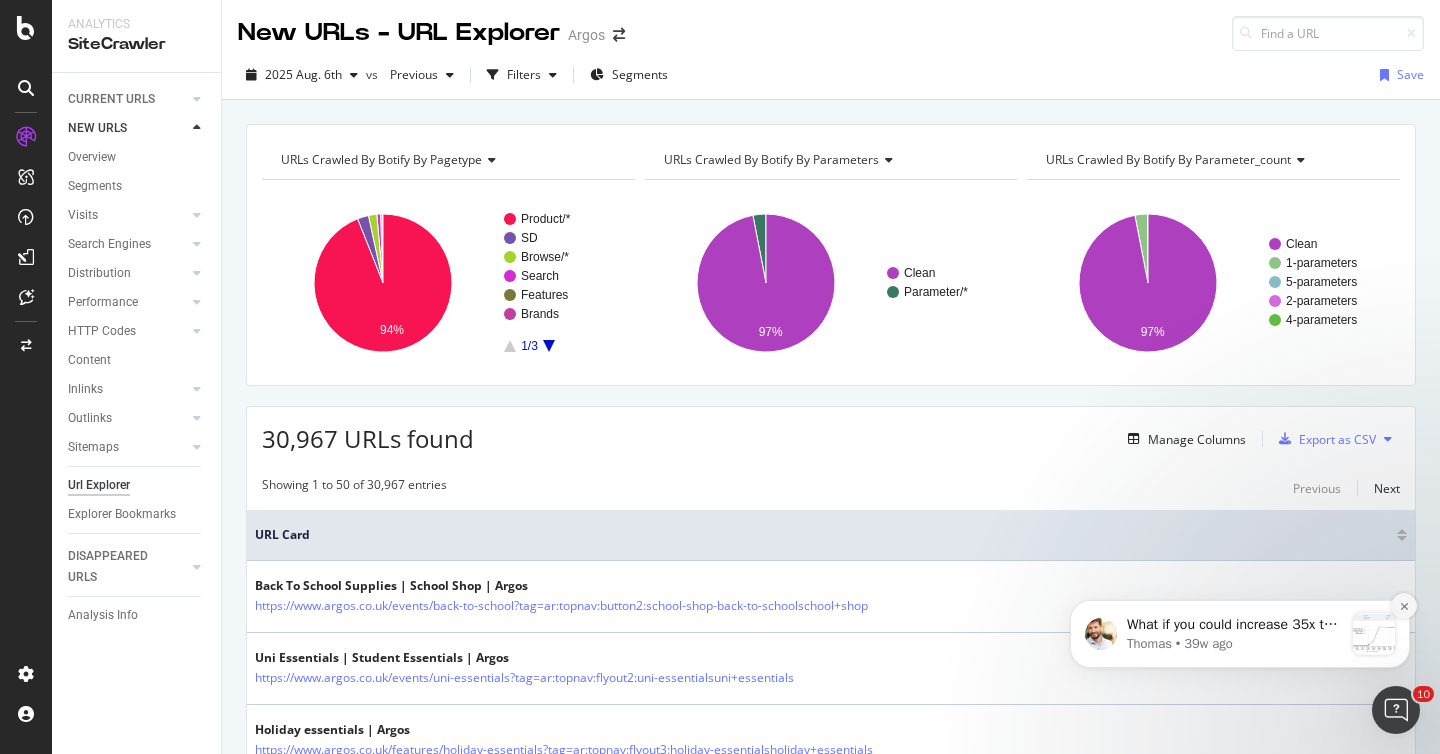 click at bounding box center [1404, 606] 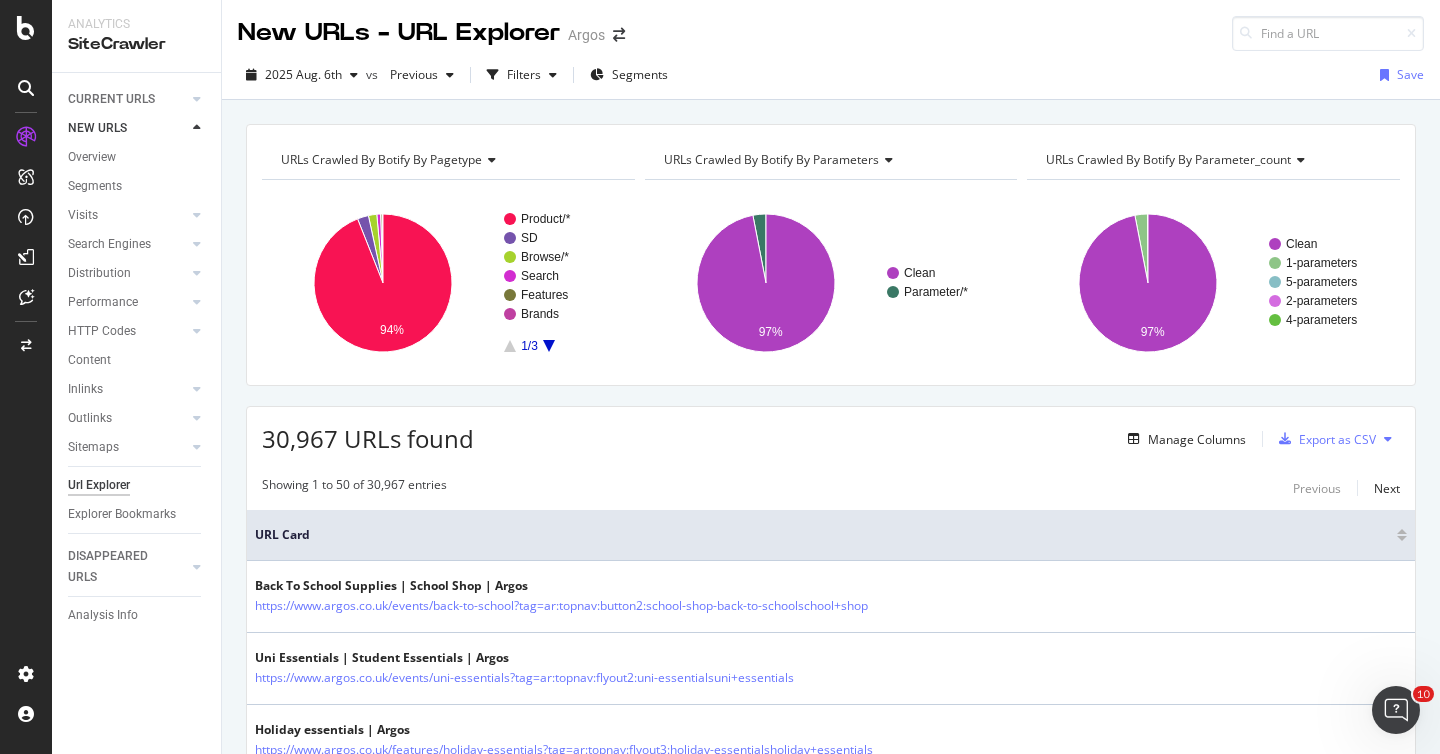 click on "Showing 1 to 50 of 30,967 entries Previous Next URL Card Back To School Supplies | School Shop | Argos https://www.argos.co.uk/events/back-to-school?tag=ar:topnav:button2:school-shop-back-to-schoolschool+shop Uni Essentials | Student Essentials | Argos https://www.argos.co.uk/events/uni-essentials?tag=ar:topnav:flyout2:uni-essentialsuni+essentials Holiday essentials | Argos https://www.argos.co.uk/features/holiday-essentials?tag=ar:topnav:flyout3:holiday-essentialsholiday+essentials Our Biggest Toy Offers | Argos https://www.argos.co.uk/events/toys-offers?tag=ar:topnav:flyout5:toy-offerstoy+offers Tech Offers | Argos https://www.argos.co.uk/events/tech-offers?tag=ar:topnav:flyout6:tech-offerstech+offers Sports & Leisure Equipment | Argos https://www.argos.co.uk/browse/sports-and-leisure/c:30468/?tag=ar:homepage:m052:slot6:sports-leisure Video Games & Gaming Consoles | Argos https://www.argos.co.uk/browse/technology/video-games-and-consoles/c:29952/?tag=ar:homepage:m052:slot8:gaming Health and beauty | Argos" at bounding box center [831, 2440] 